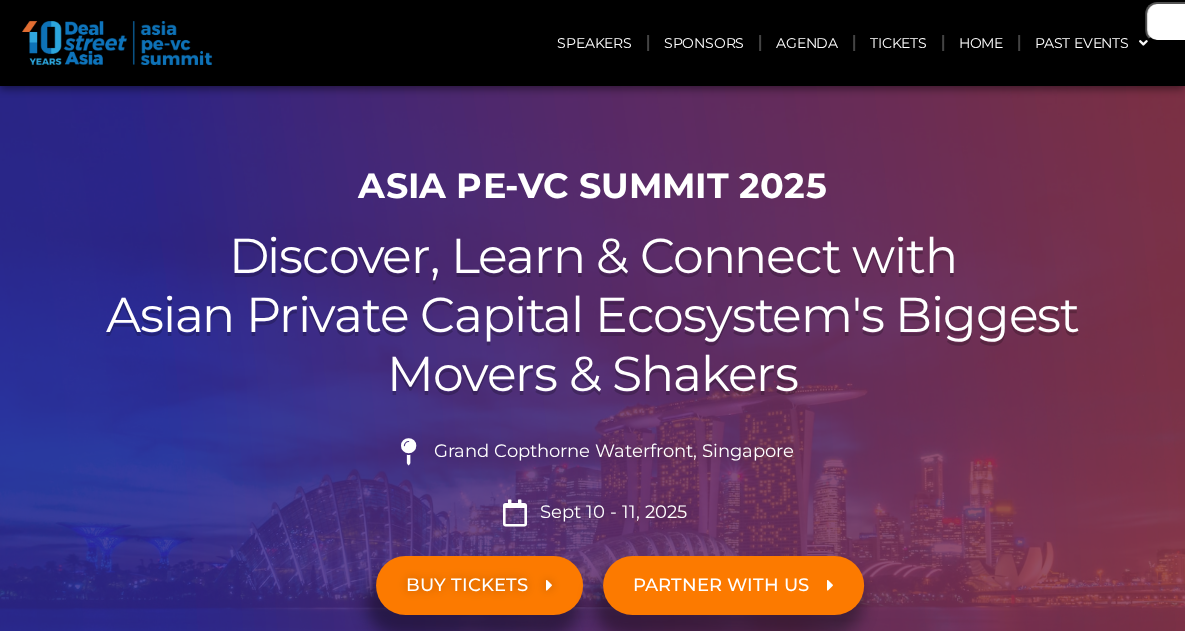 scroll, scrollTop: 0, scrollLeft: 0, axis: both 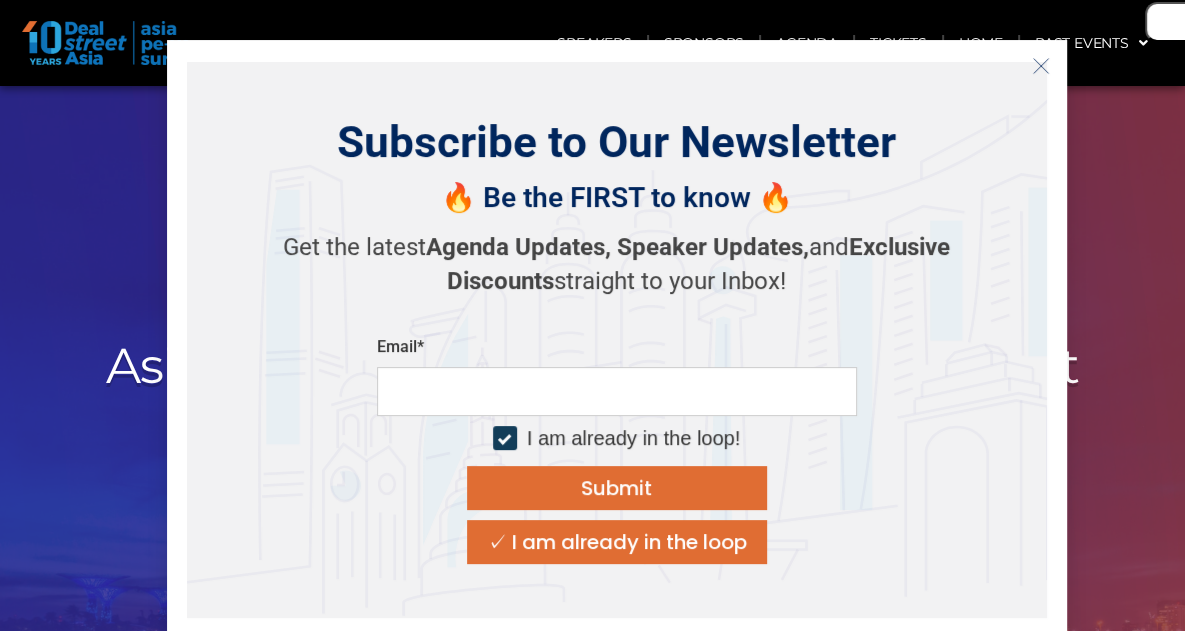 click 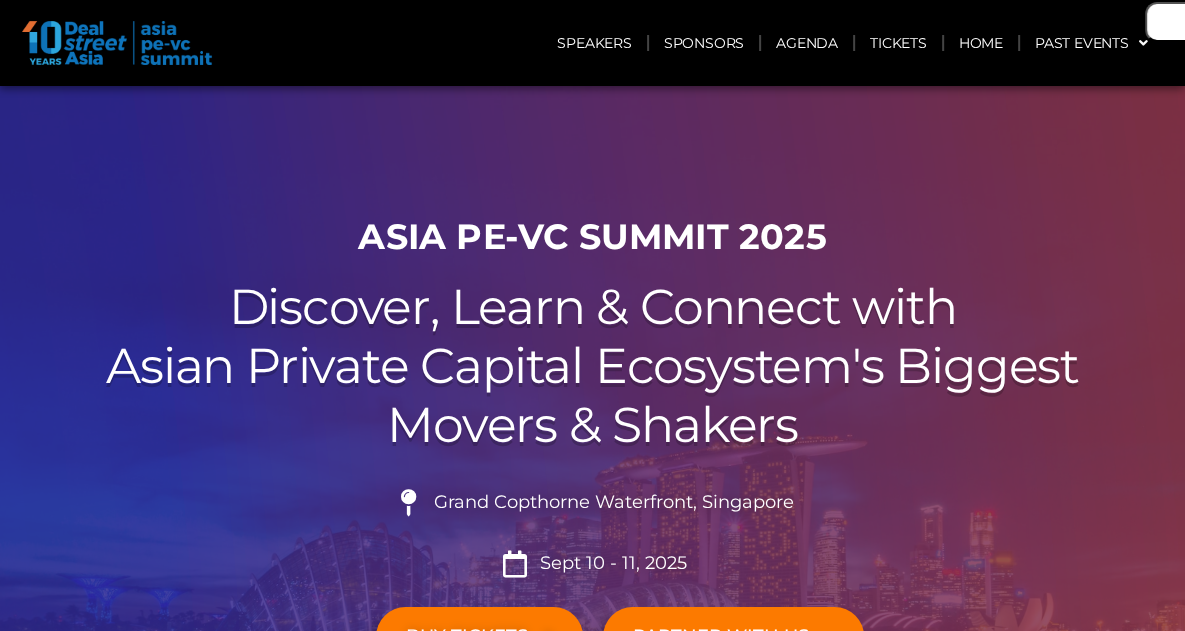 click on "Speakers
Sponsors
Agenda
Tickets
Home
Past Events
JKT 2025
SG 2024
JKT 2024
SG 2023
JKT 2023
SG 2022
JKT 2022 (Virtual)
SG 2021 (Virtual)
SG 2020 (Virtual)
JKT 2020
SG 2019
JKT 2019
Menu
Speakers
Sponsors
Agenda
Tickets
Home
Past Events
JKT 2025
SG 2024
JKT 2024
SG 2023
JKT 2023
SG 2022
JKT 2022 (Virtual)
SG 2021 (Virtual)
SG 2020 (Virtual)
JKT 2020
SG 2019
JKT 2019" at bounding box center [592, 43] 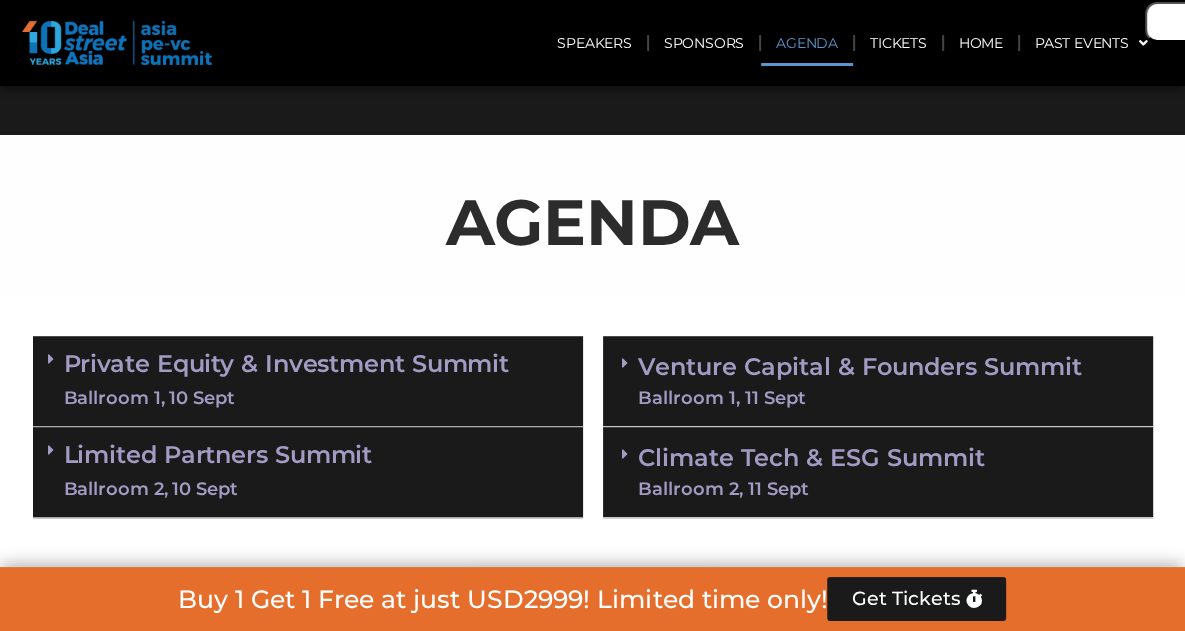 scroll, scrollTop: 1000, scrollLeft: 0, axis: vertical 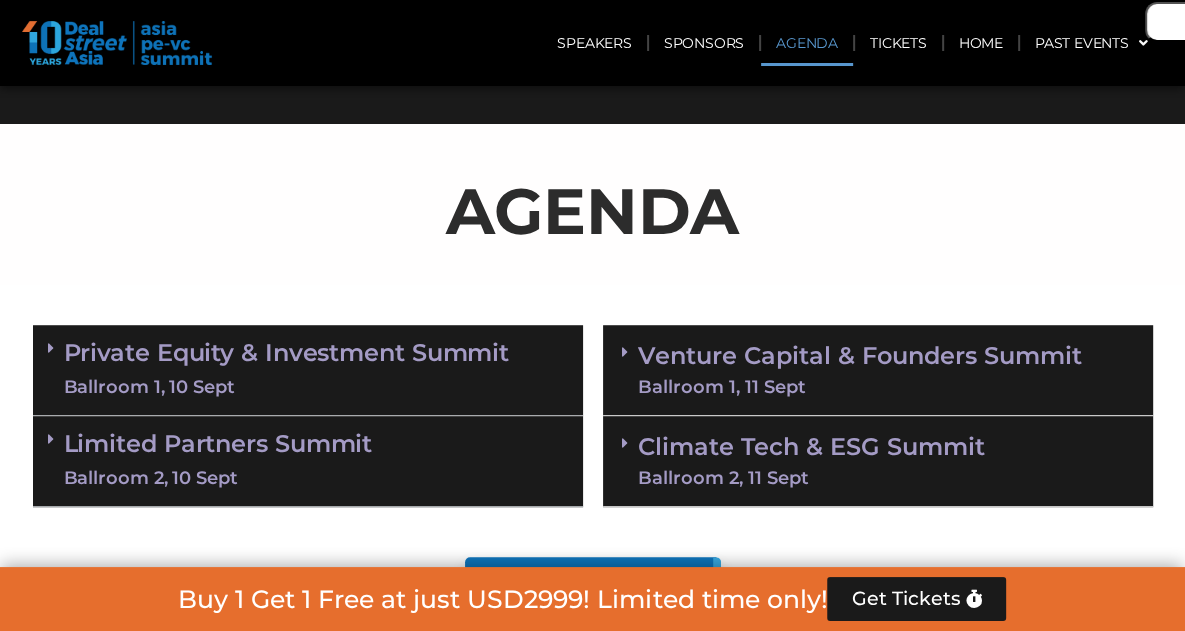 click on "Venture Capital & Founders​ Summit  Ballroom 1, 11 Sept" at bounding box center [878, 368] 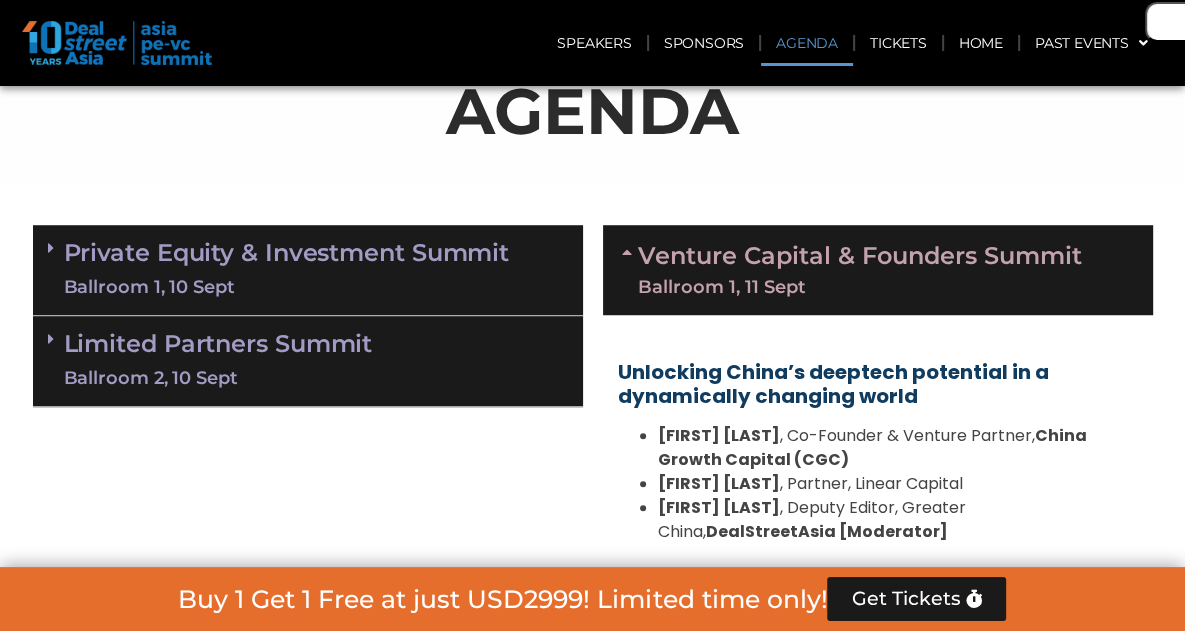 scroll, scrollTop: 900, scrollLeft: 0, axis: vertical 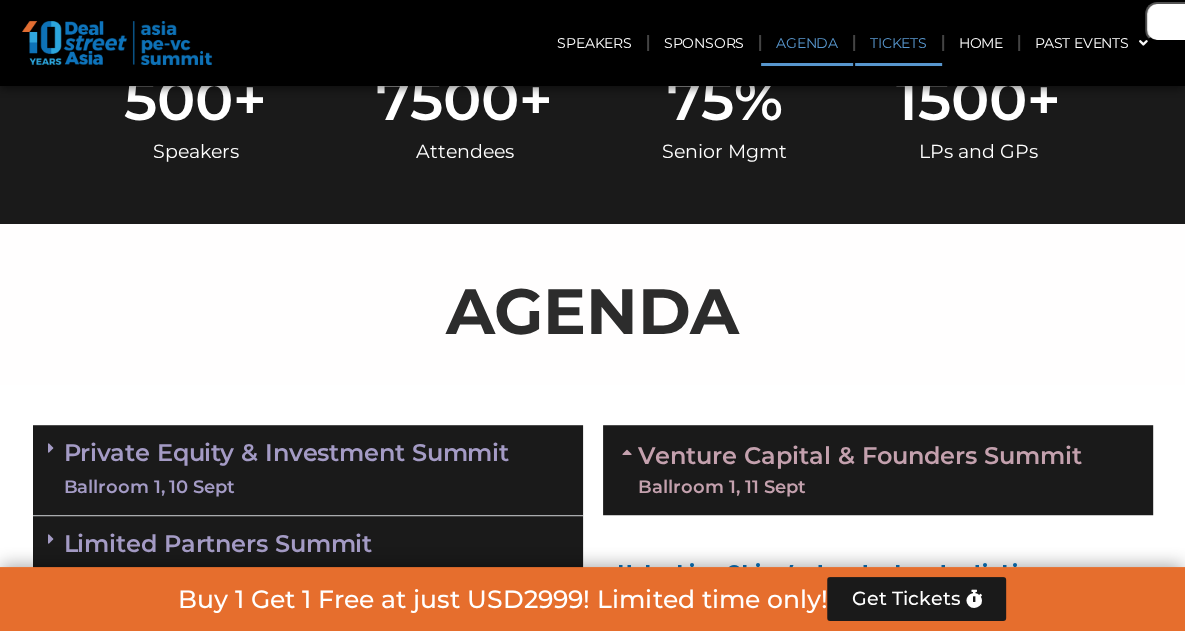 click on "Tickets" 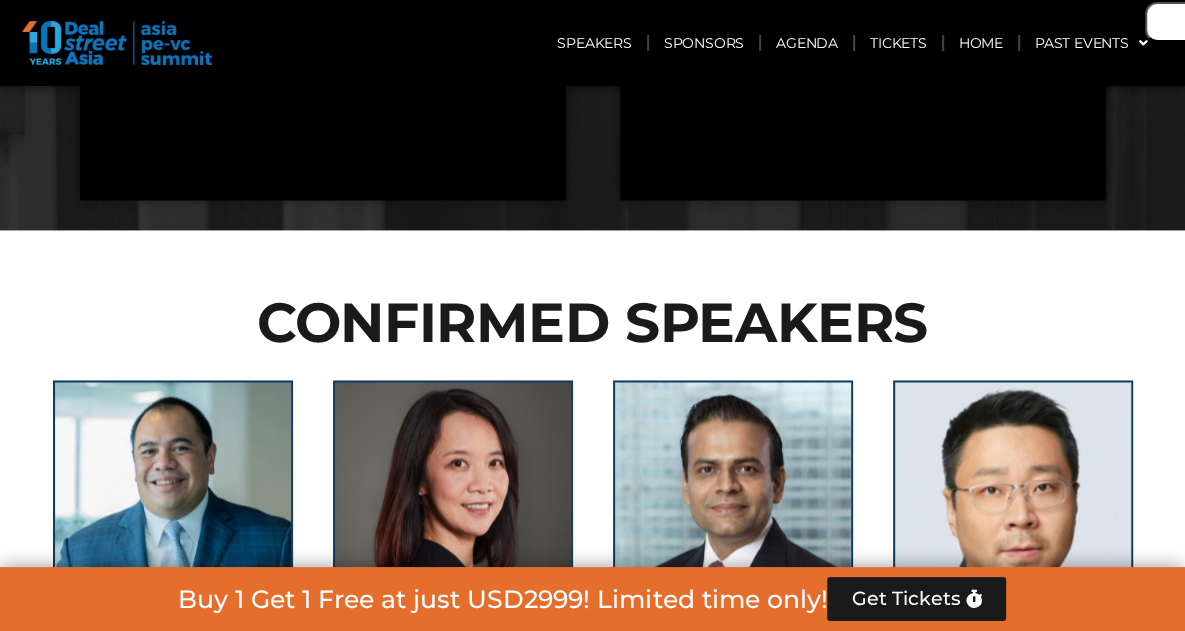 scroll, scrollTop: 2544, scrollLeft: 0, axis: vertical 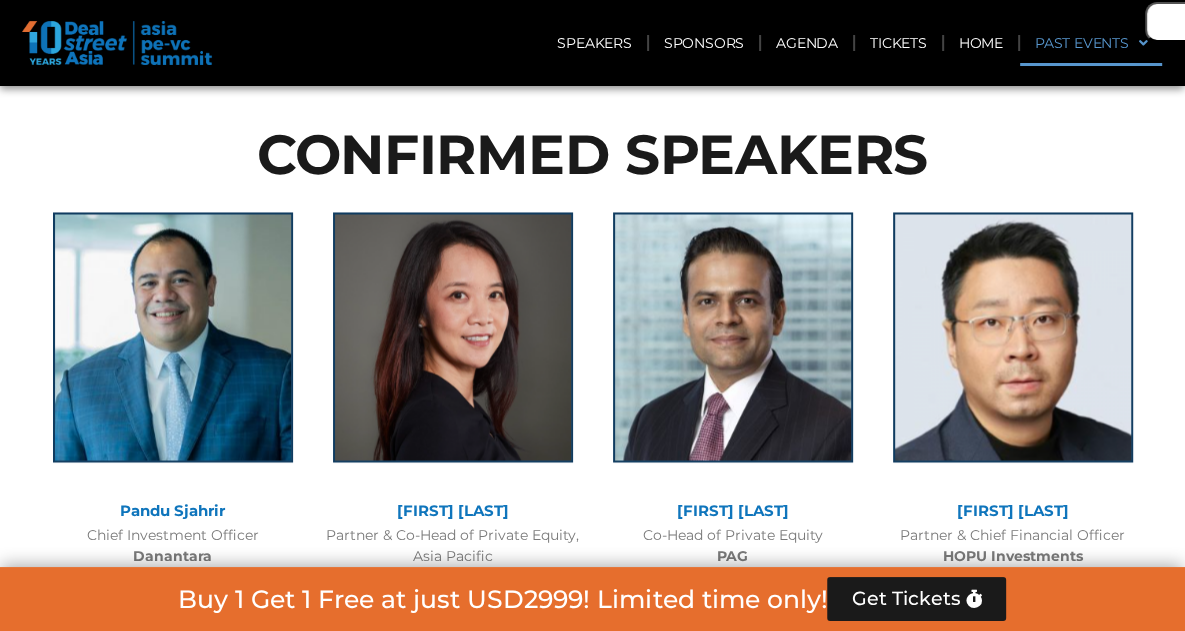 click on "Past Events" 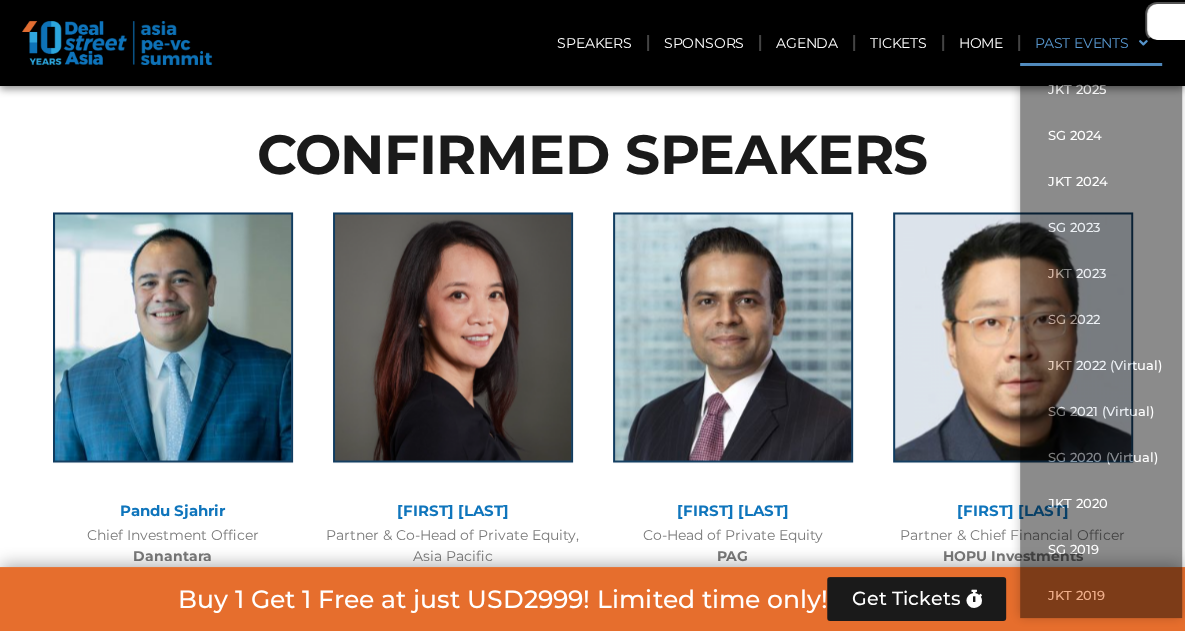 scroll, scrollTop: 0, scrollLeft: 0, axis: both 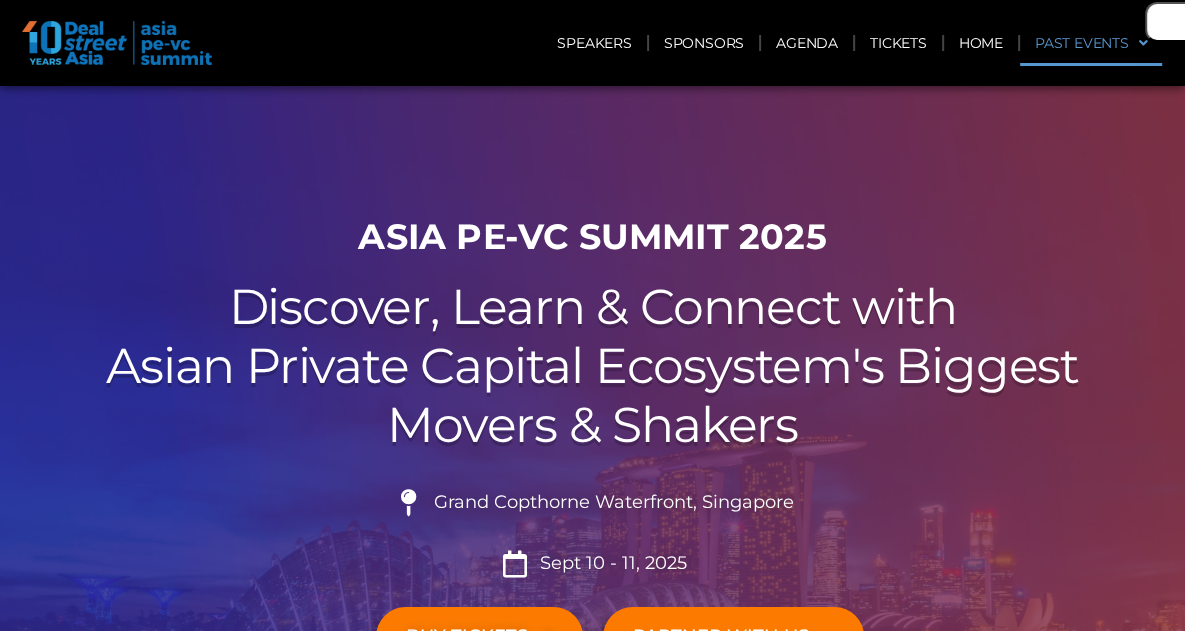 click on "Past Events" 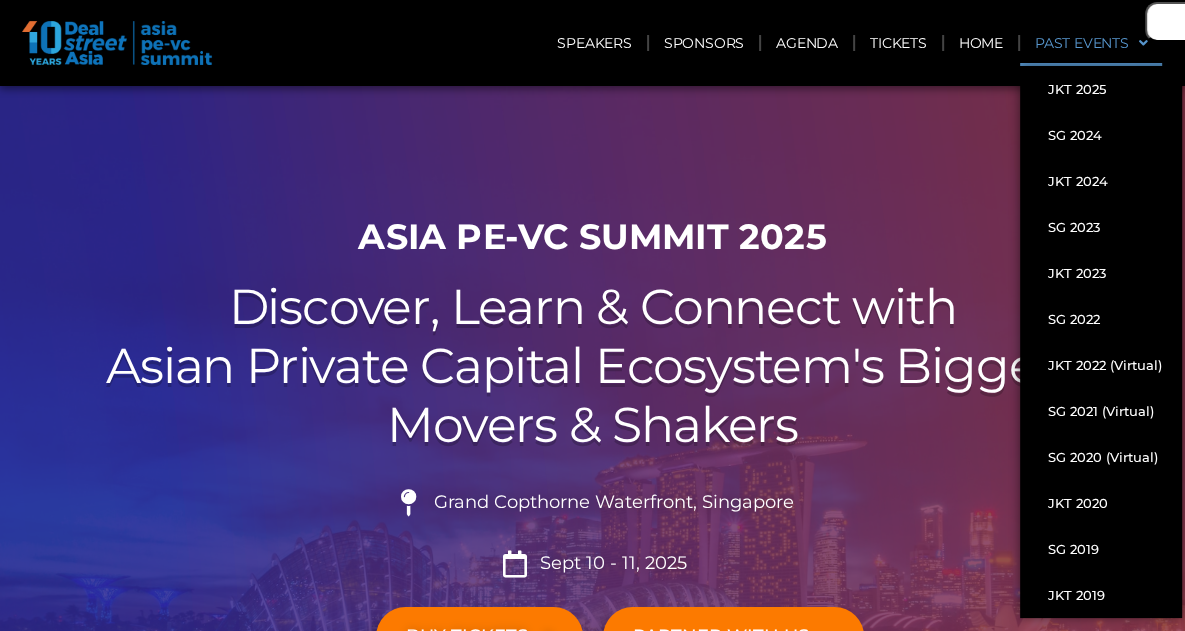 click on "Past Events" 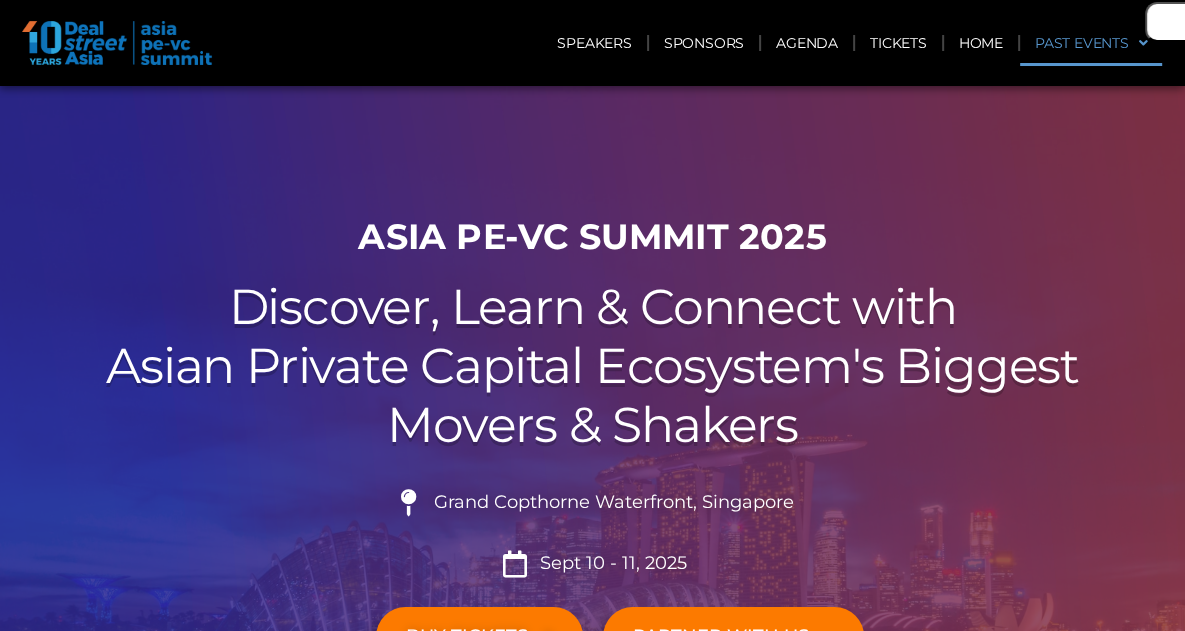 click on "Past Events" 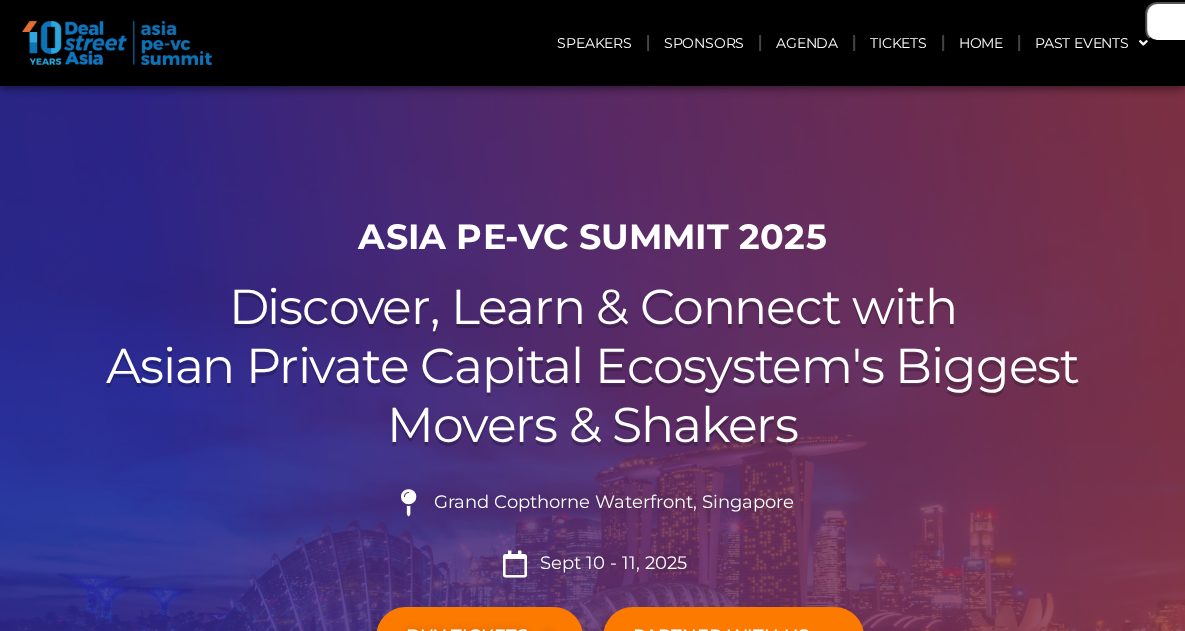 click at bounding box center [117, 43] 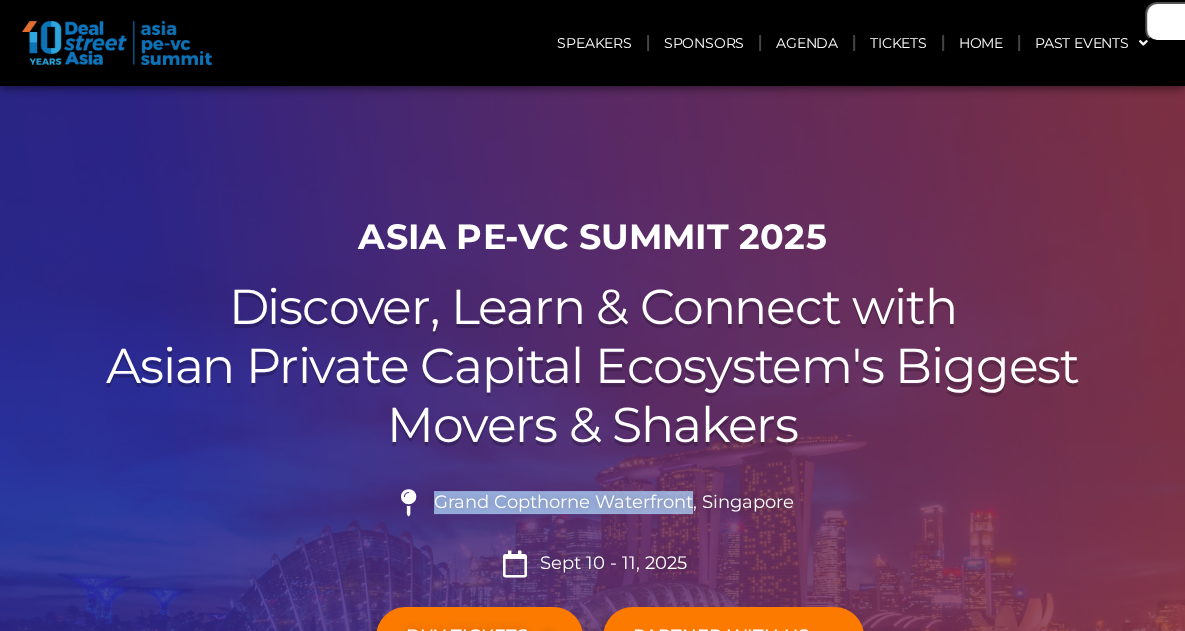 drag, startPoint x: 692, startPoint y: 506, endPoint x: 431, endPoint y: 512, distance: 261.06897 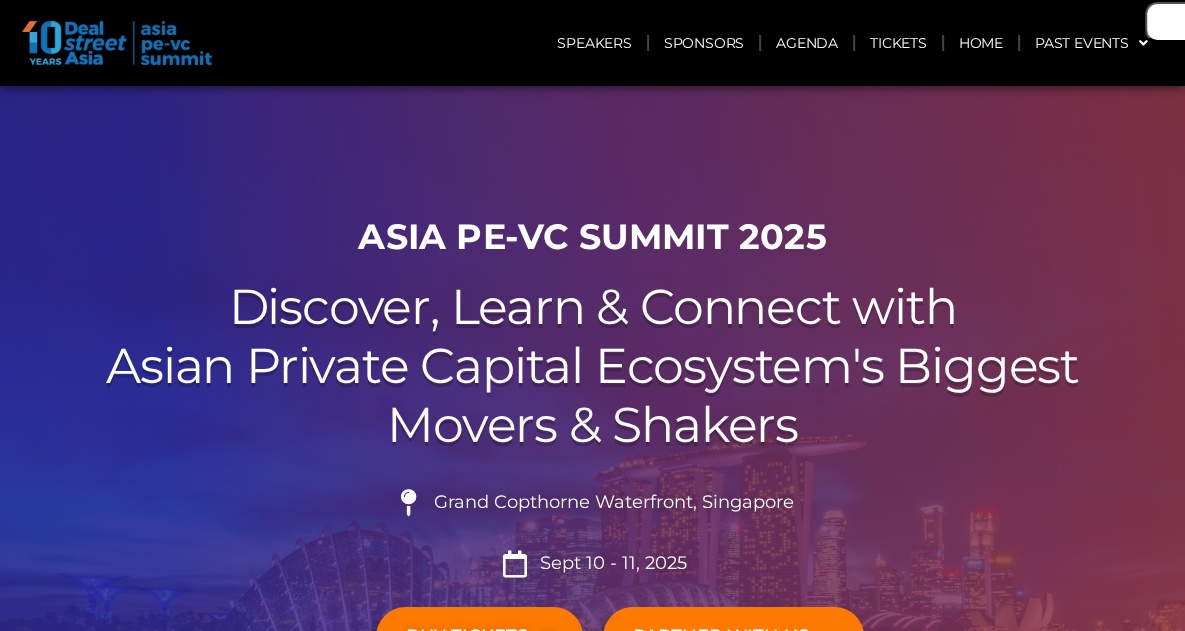 click on "Grand Copthorne Waterfront, Singapore​
Sept 10 - 11, 2025" at bounding box center [593, 525] 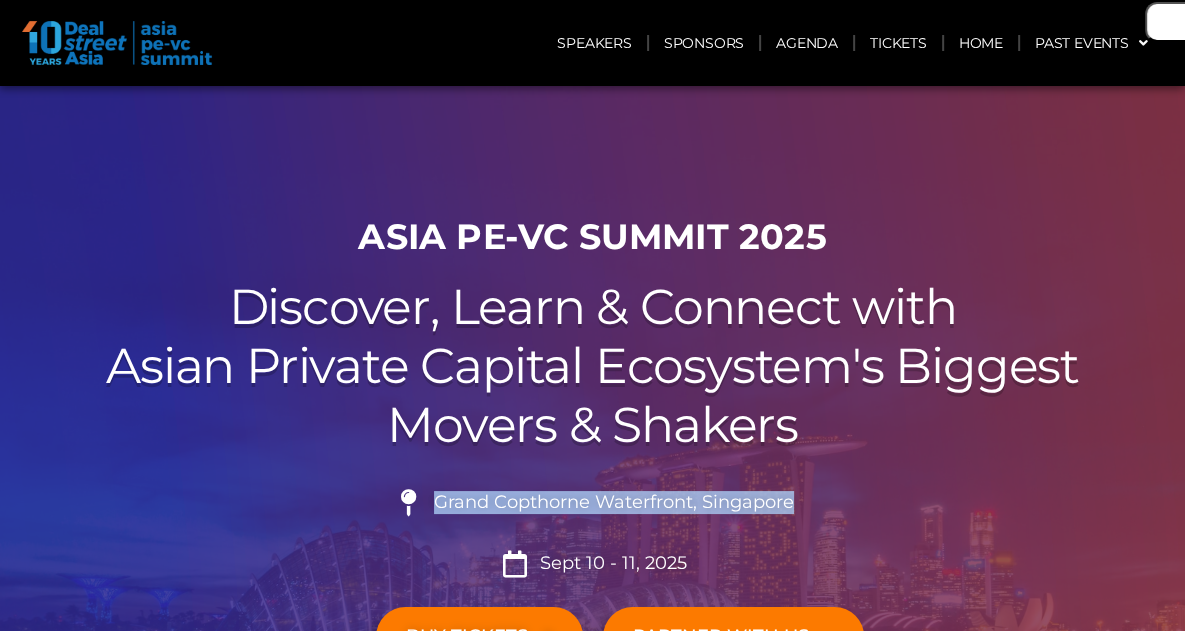 drag, startPoint x: 807, startPoint y: 502, endPoint x: 430, endPoint y: 513, distance: 377.16043 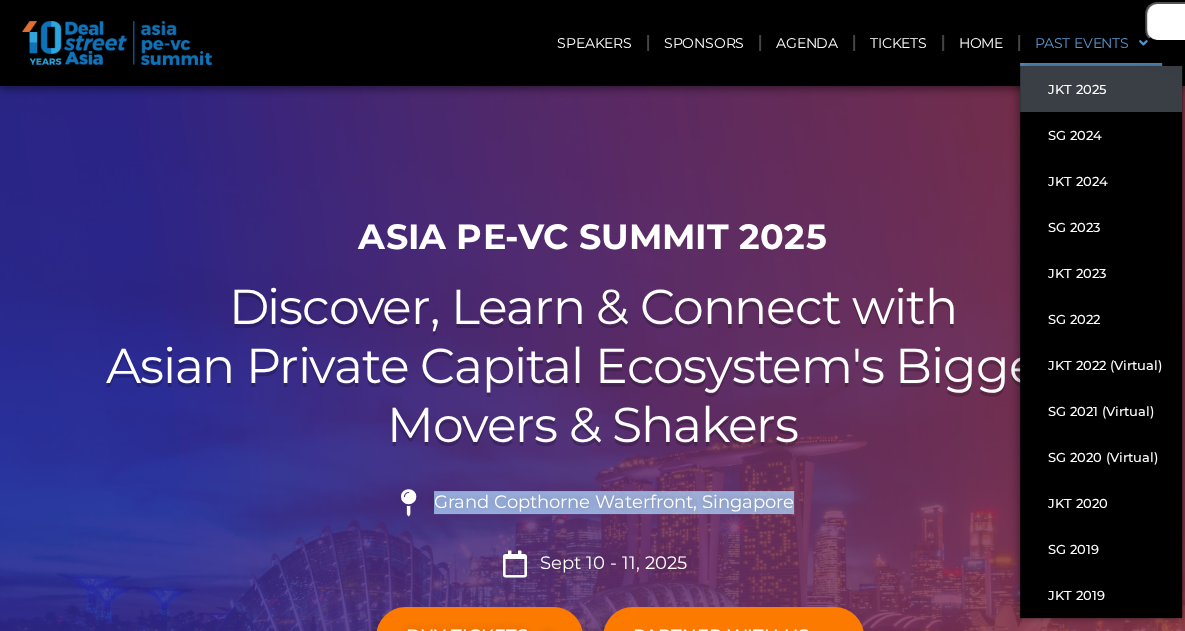 click on "JKT 2025" 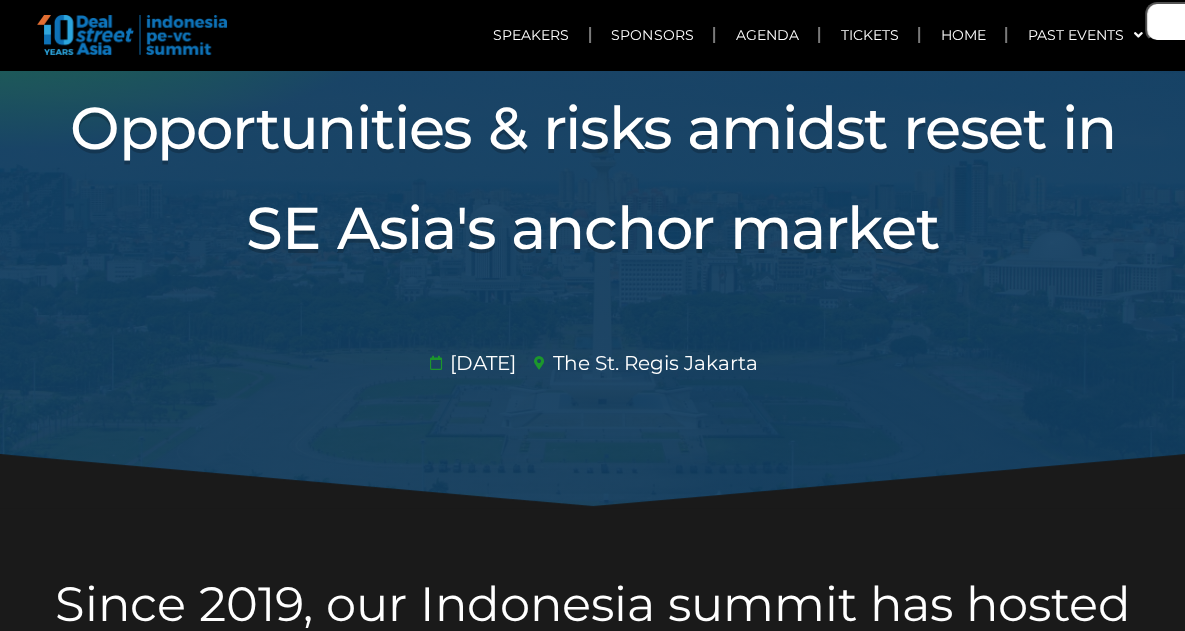 scroll, scrollTop: 0, scrollLeft: 0, axis: both 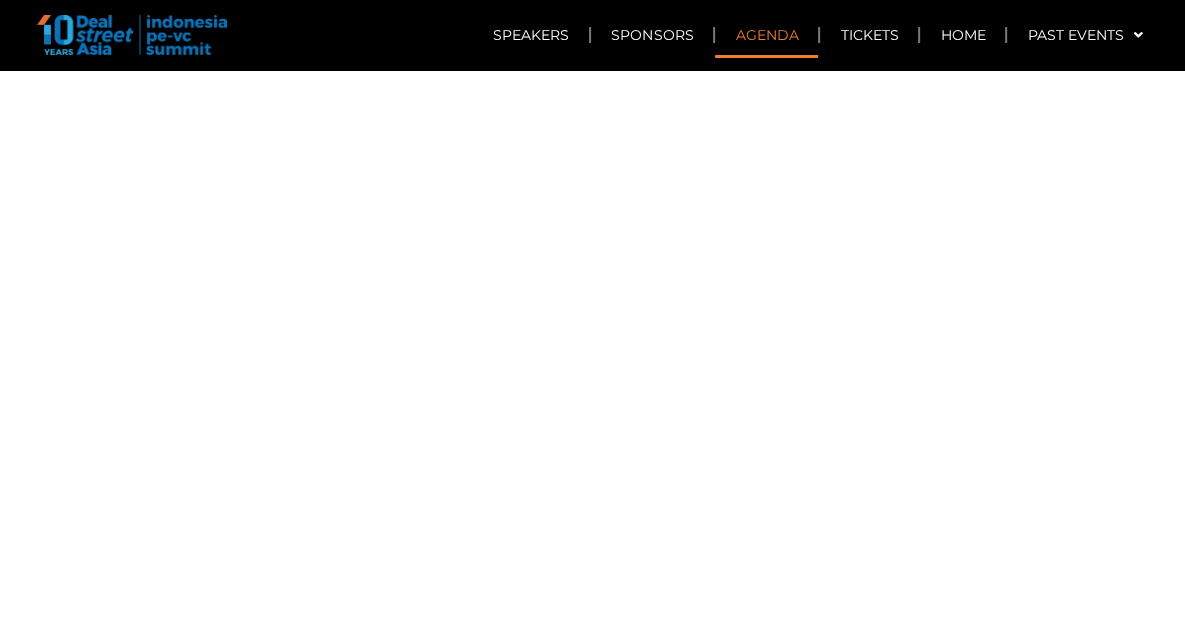 click on "Agenda" 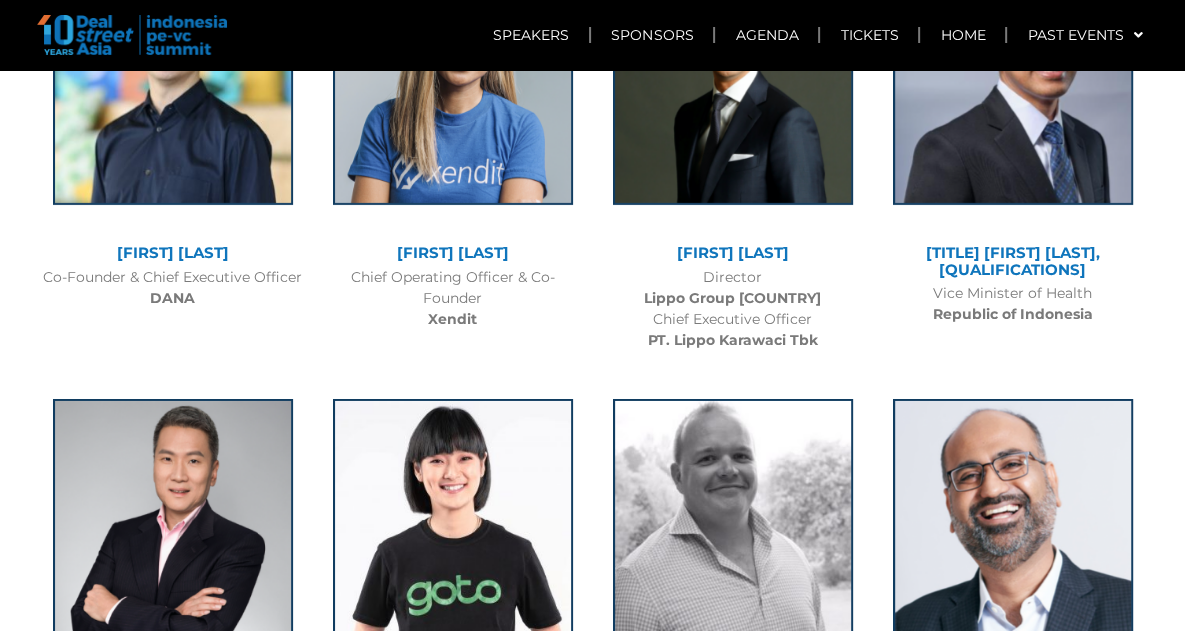 scroll, scrollTop: 4937, scrollLeft: 0, axis: vertical 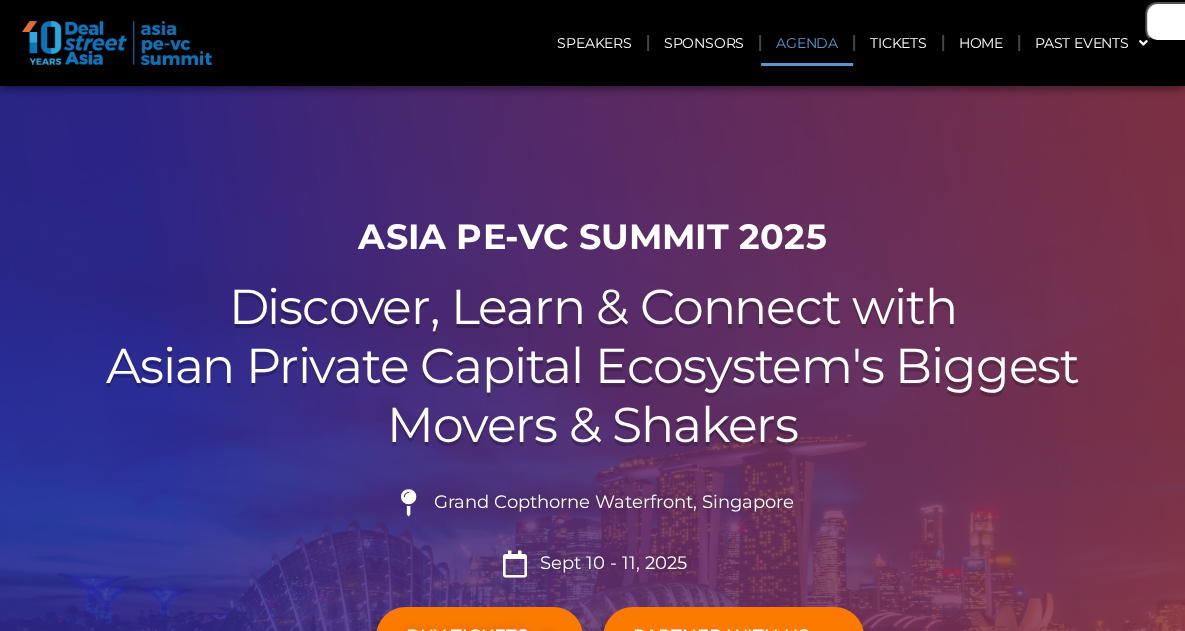 click on "Agenda" 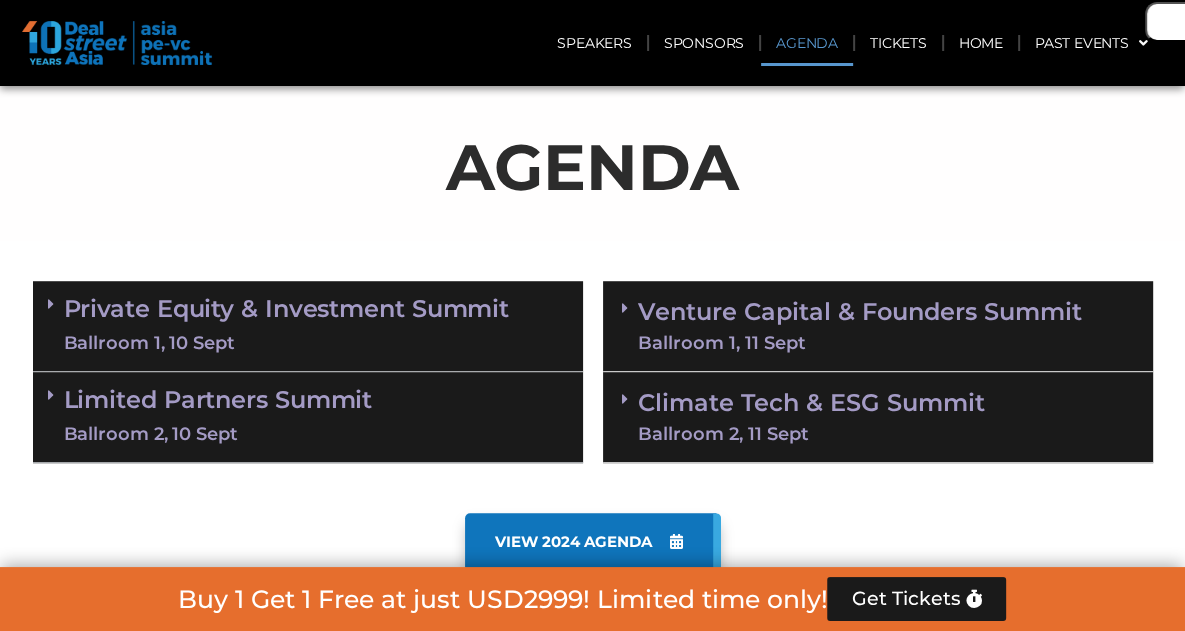 scroll, scrollTop: 1244, scrollLeft: 0, axis: vertical 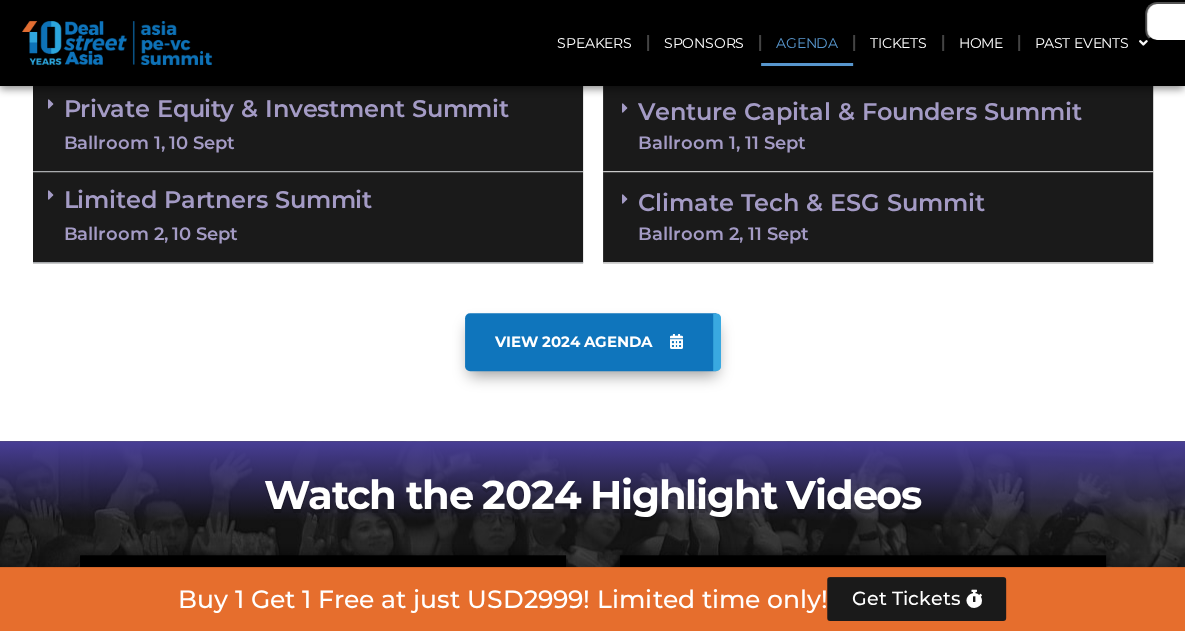 click on "Venture Capital & Founders​ Summit  Ballroom 1, 11 Sept" at bounding box center [878, 124] 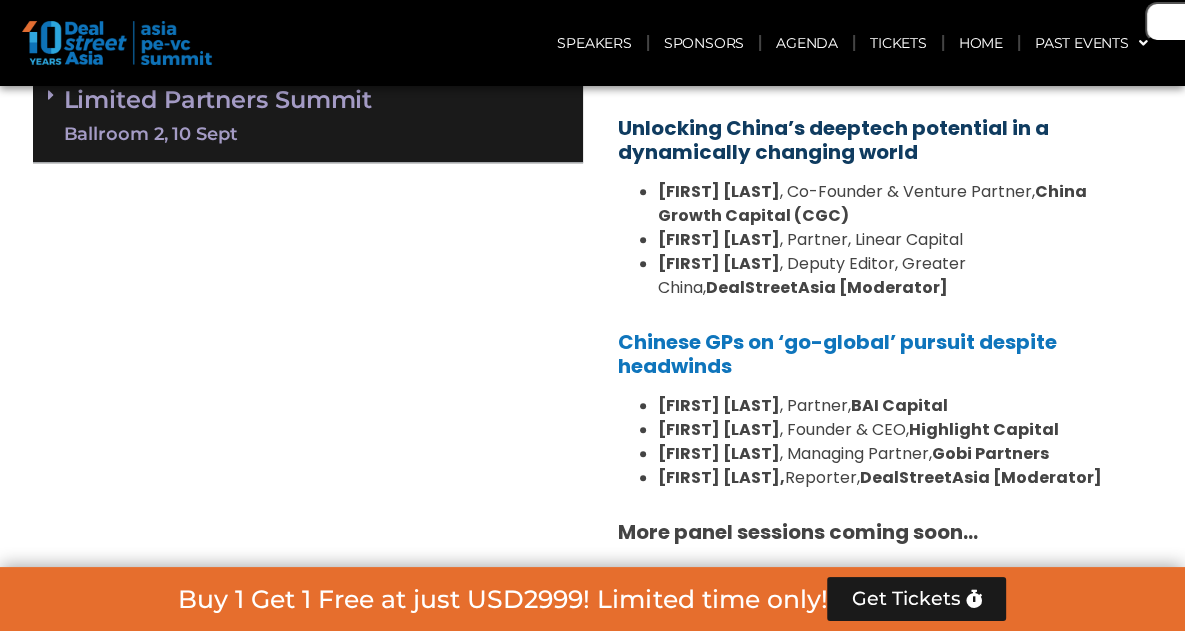 scroll, scrollTop: 1744, scrollLeft: 0, axis: vertical 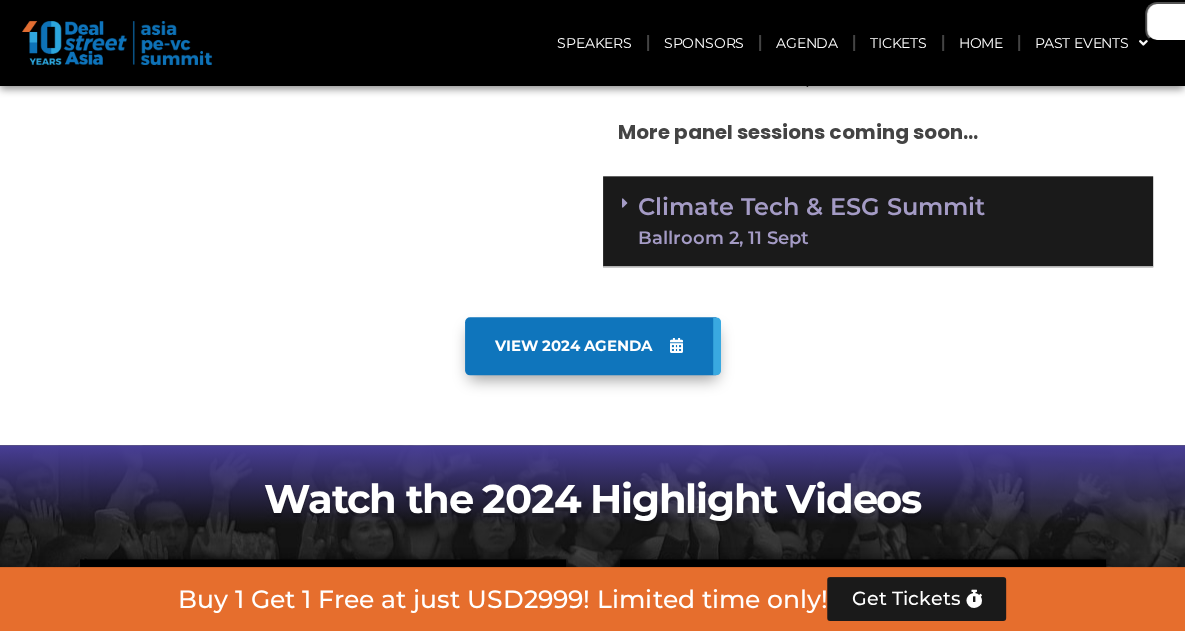 click on "VIEW 2024 AGENDA" at bounding box center (573, 346) 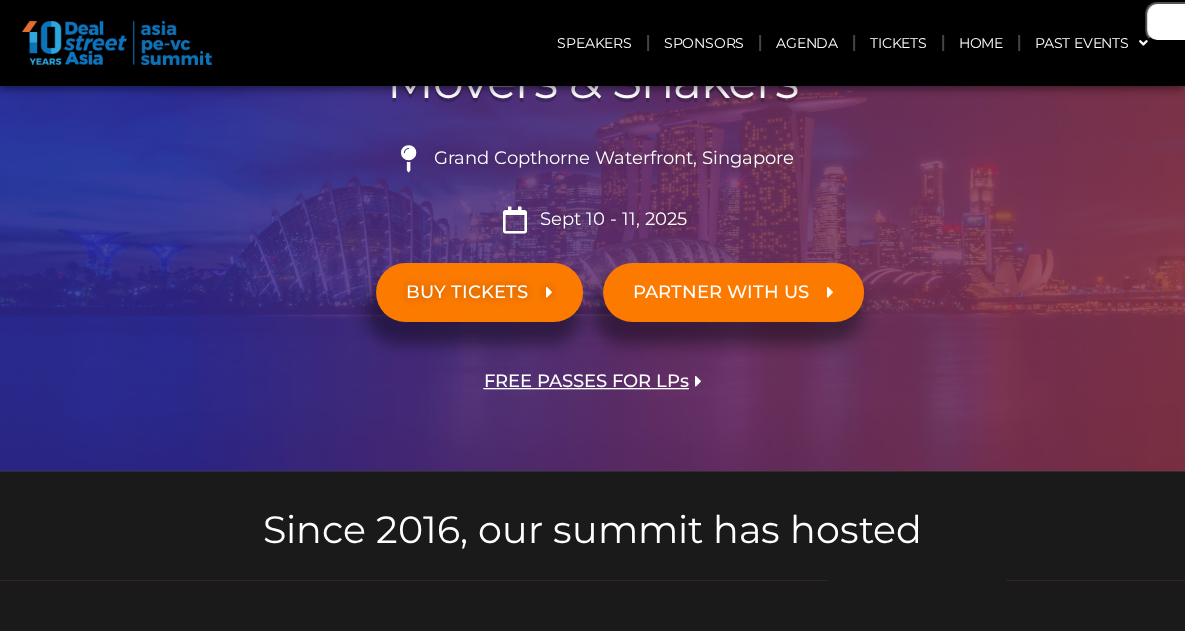 scroll, scrollTop: 0, scrollLeft: 0, axis: both 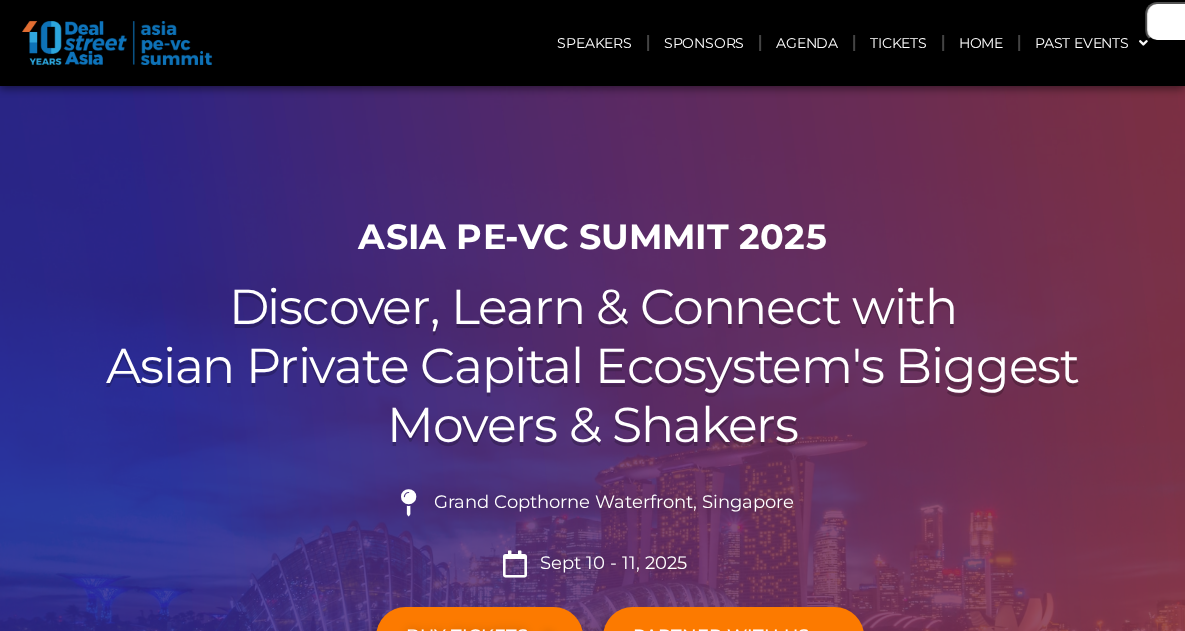 click at bounding box center [117, 43] 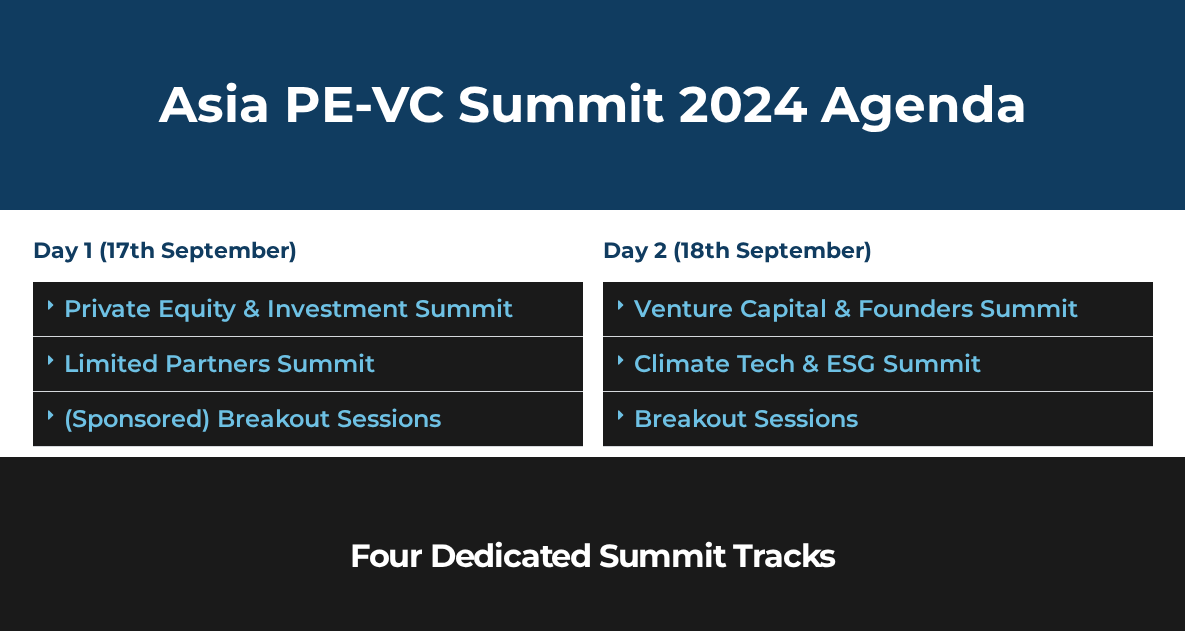 scroll, scrollTop: 0, scrollLeft: 0, axis: both 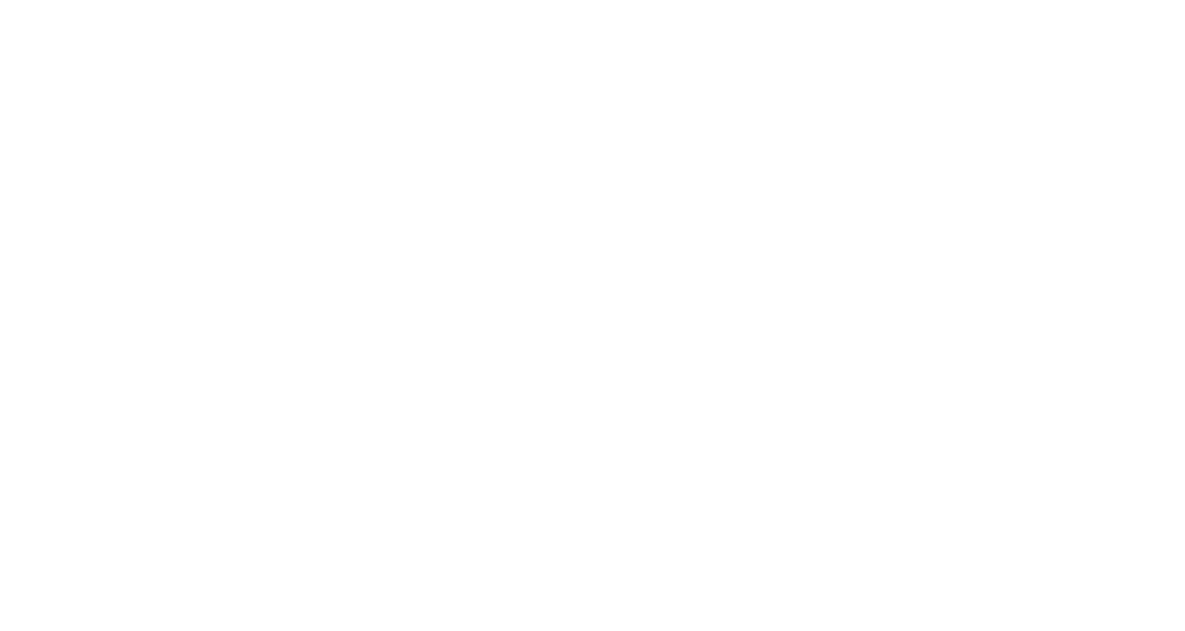 click on "Breakout Sessions" at bounding box center (746, 418) 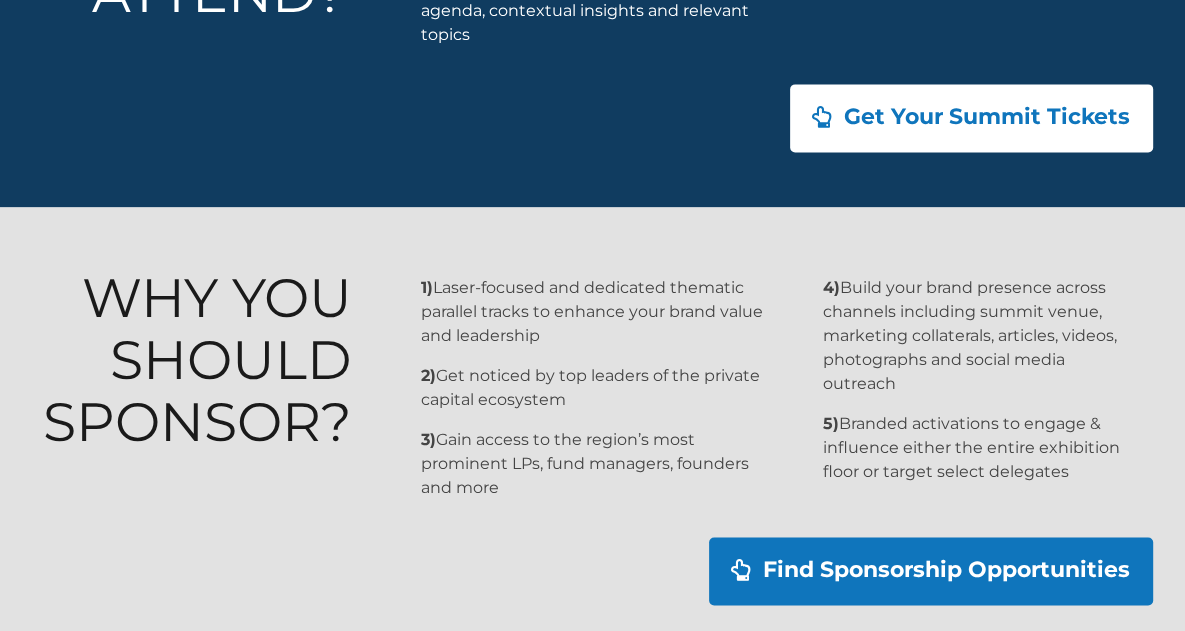 scroll, scrollTop: 2267, scrollLeft: 0, axis: vertical 